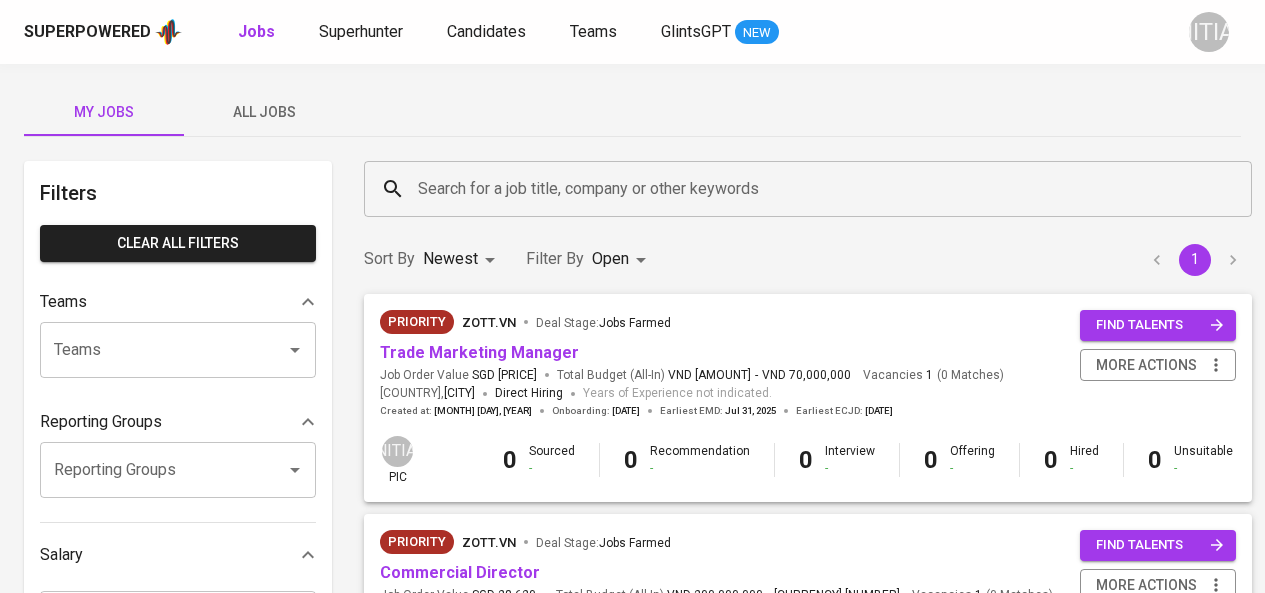 scroll, scrollTop: 0, scrollLeft: 0, axis: both 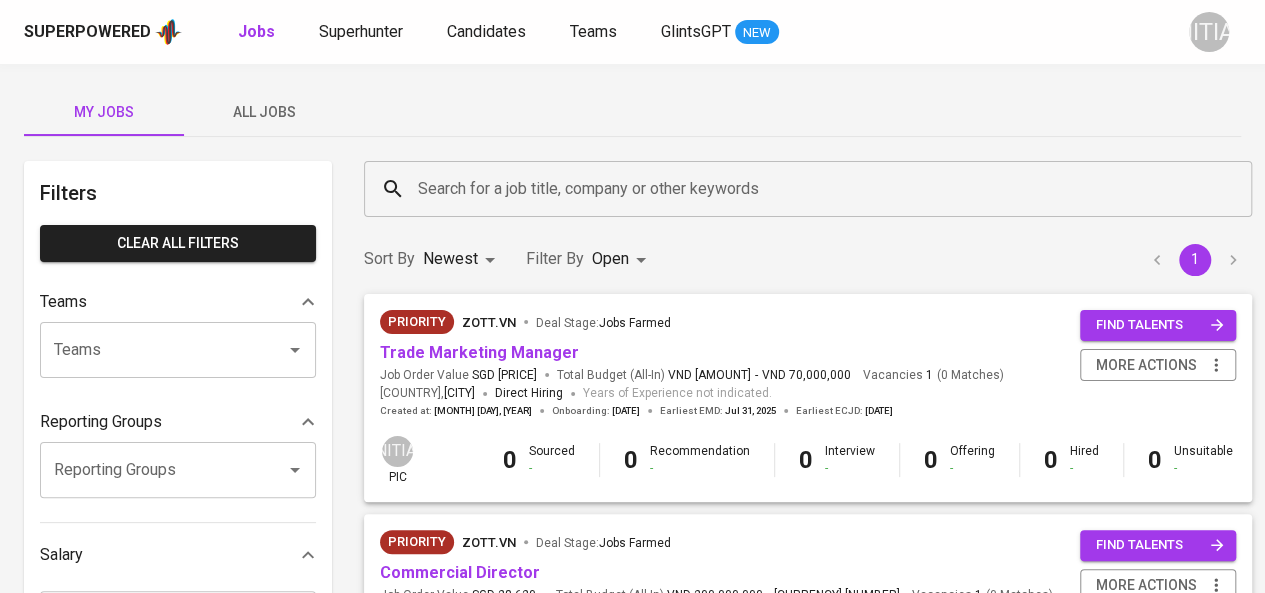 click on "All Jobs" at bounding box center (104, 112) 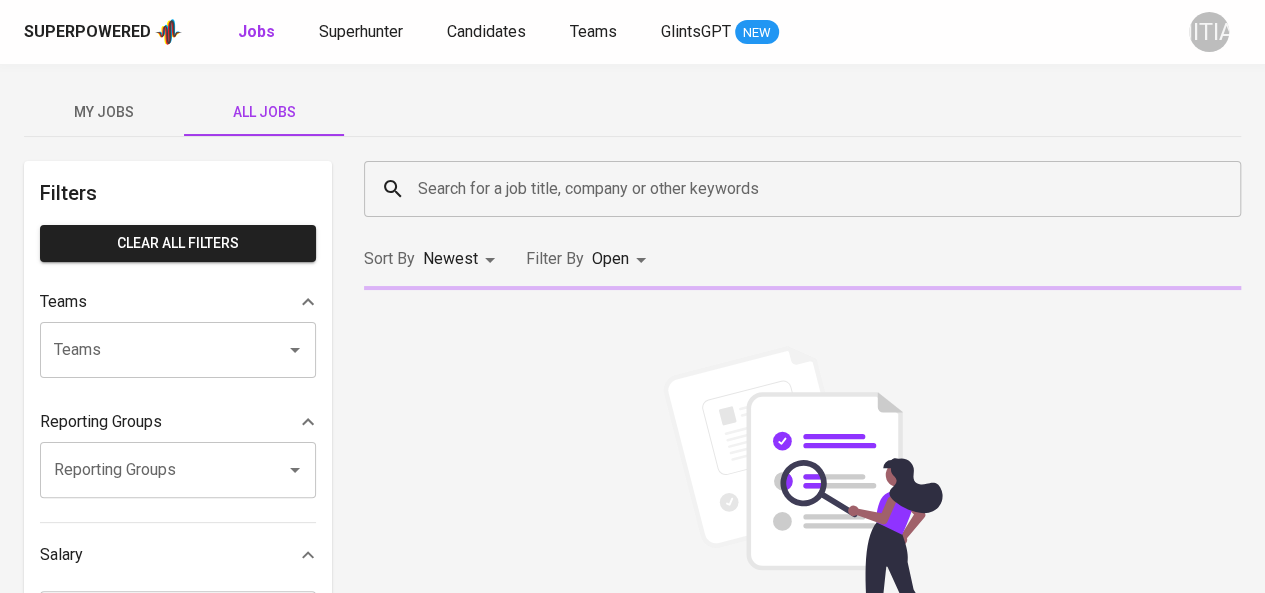click on "Teams" at bounding box center (150, 350) 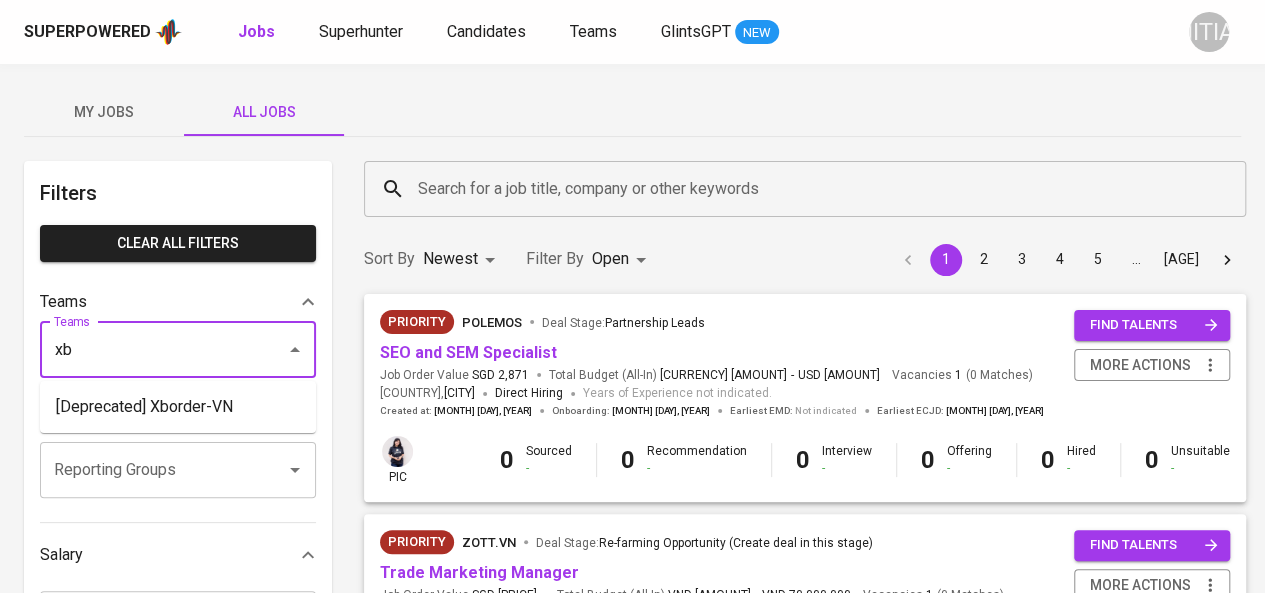 type on "x" 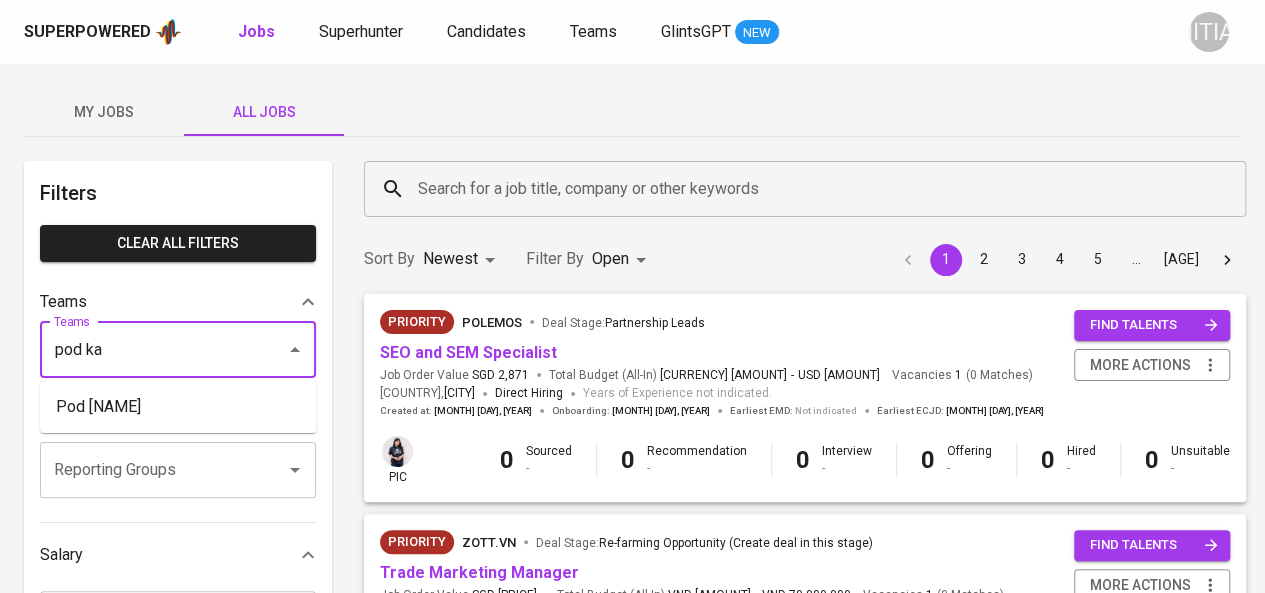 click on "Pod [NAME]" at bounding box center [178, 407] 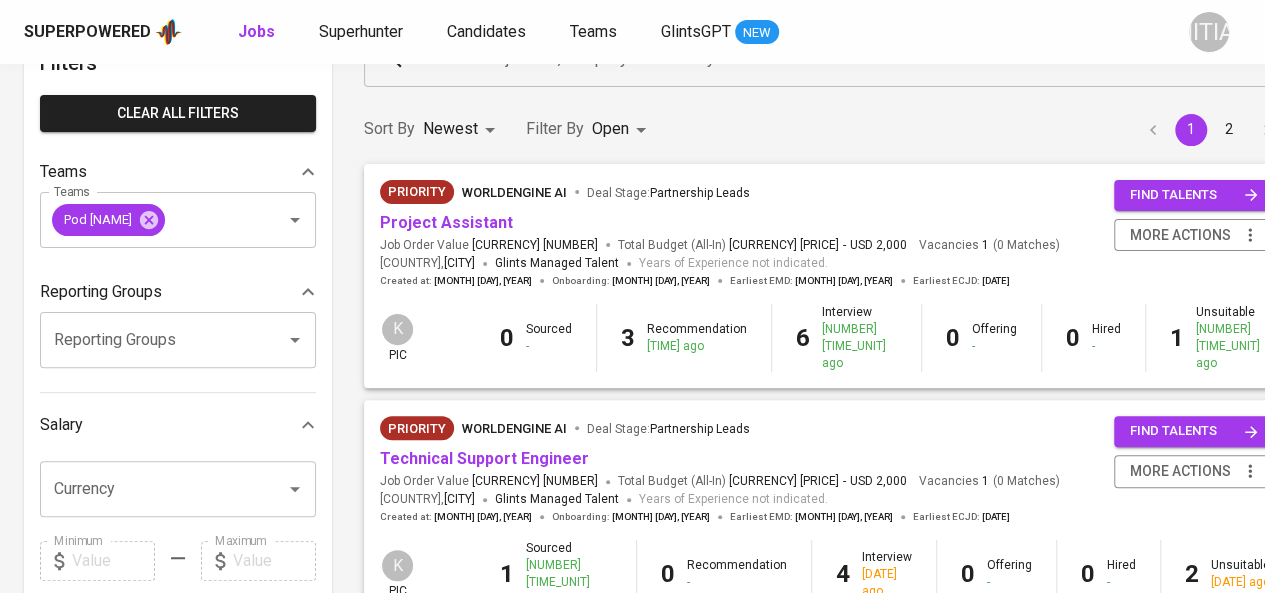scroll, scrollTop: 150, scrollLeft: 0, axis: vertical 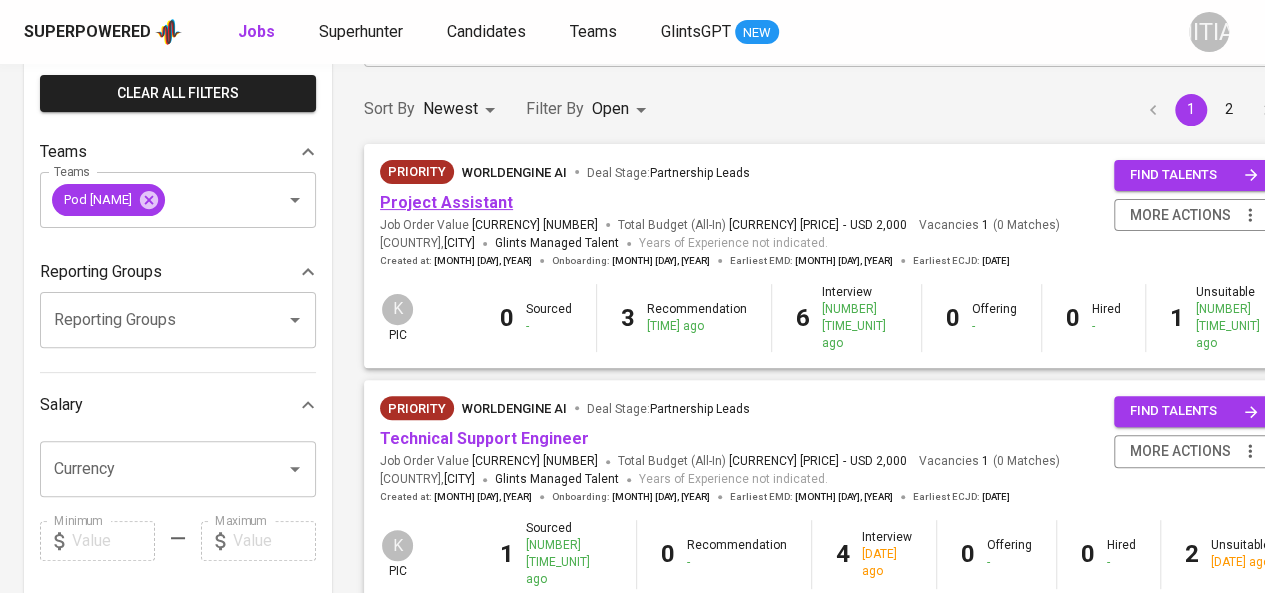 click on "Project Assistant" at bounding box center [446, 203] 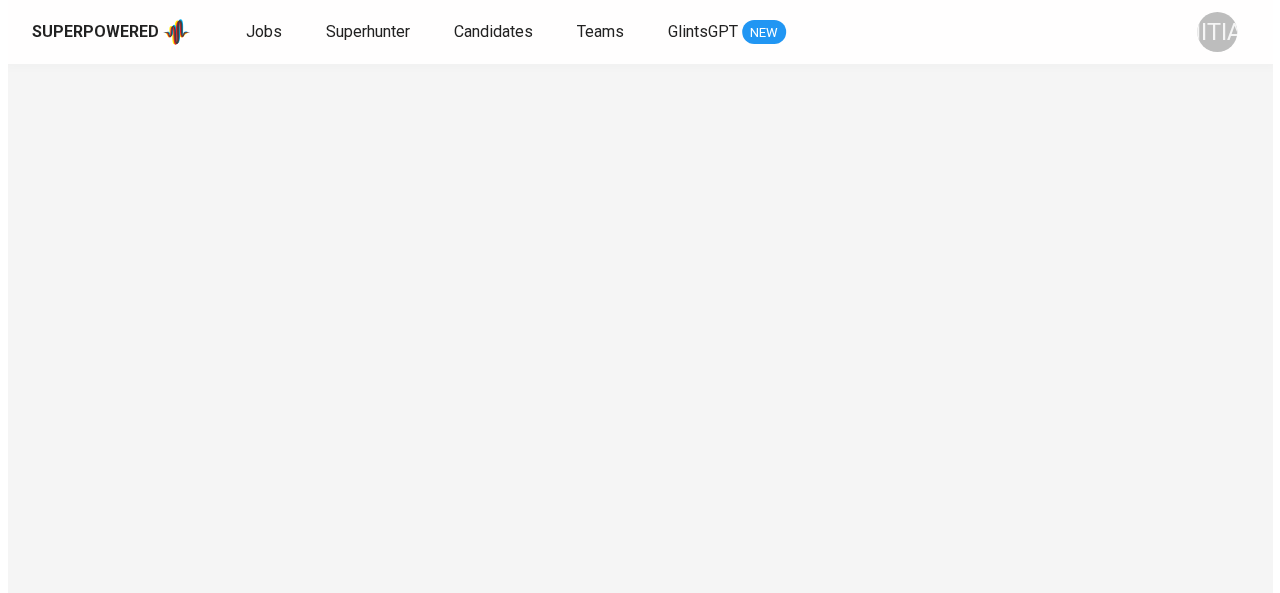 scroll, scrollTop: 0, scrollLeft: 0, axis: both 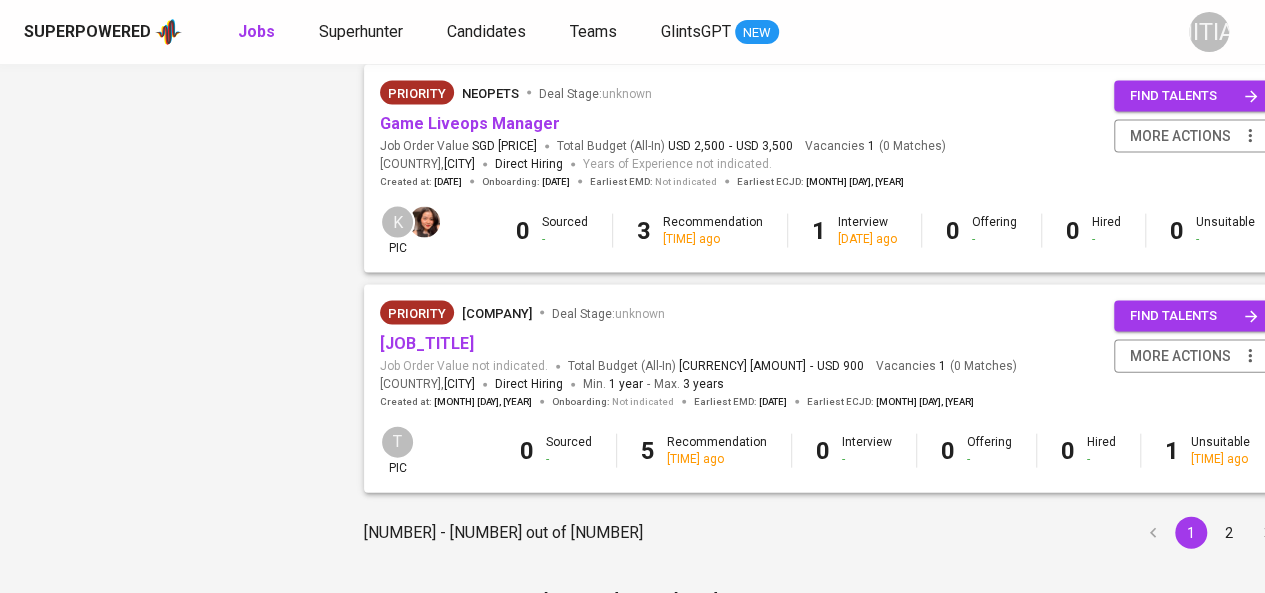 click on "2" at bounding box center [1229, 533] 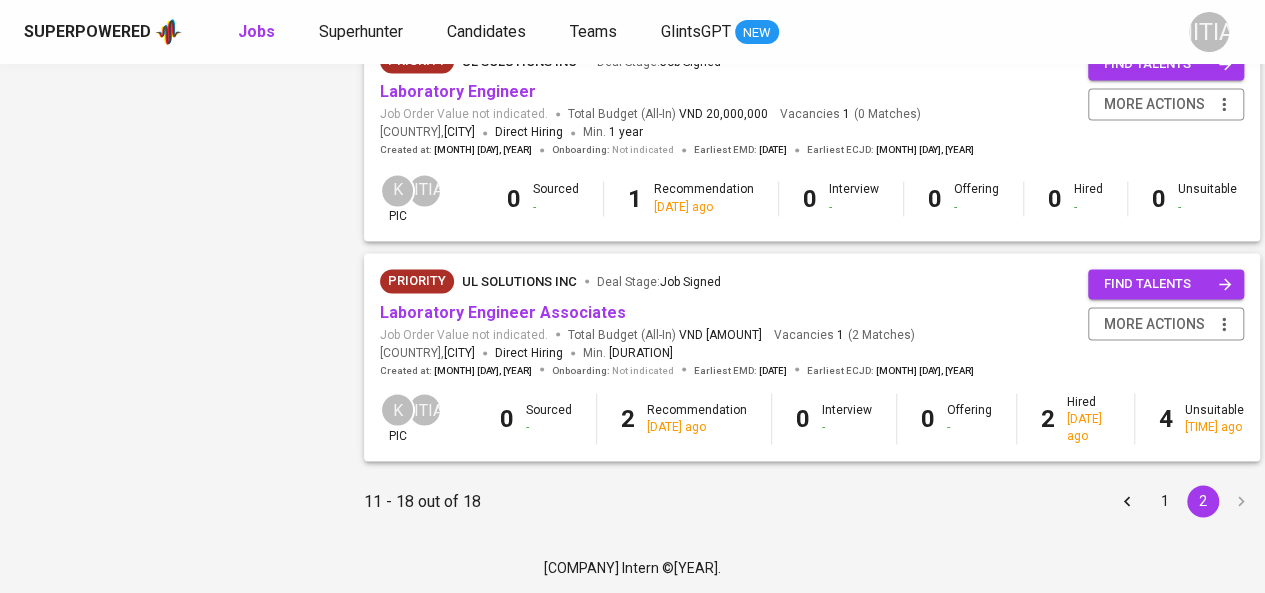 scroll, scrollTop: 1641, scrollLeft: 0, axis: vertical 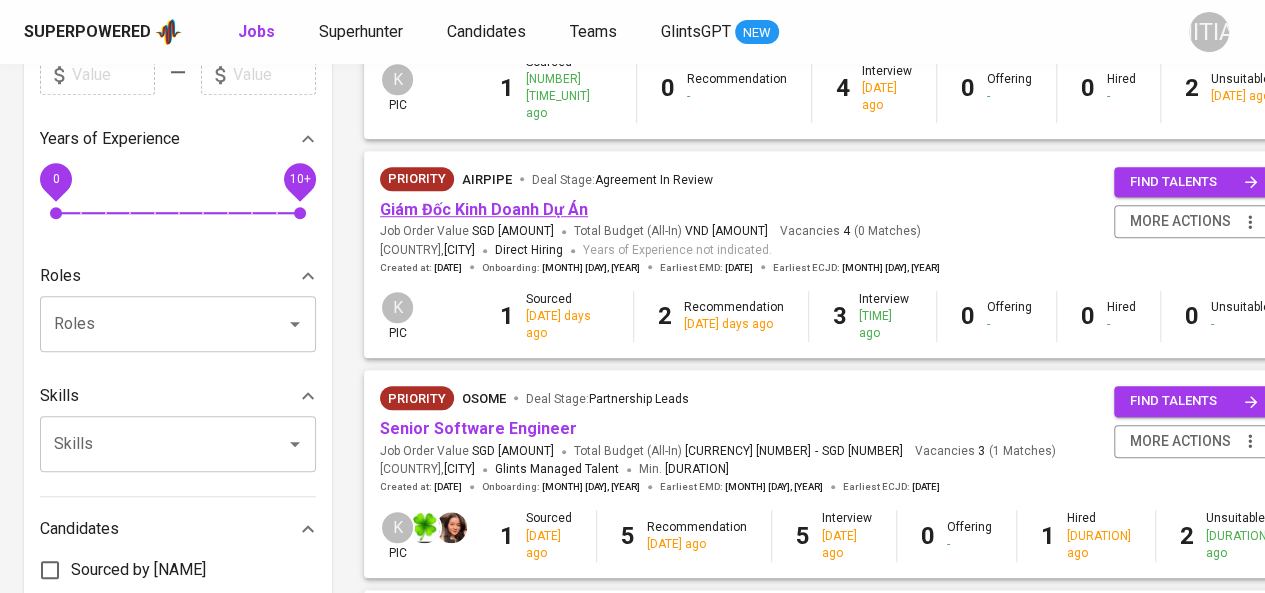 click on "Giám Đốc Kinh Doanh Dự Án" at bounding box center [484, 209] 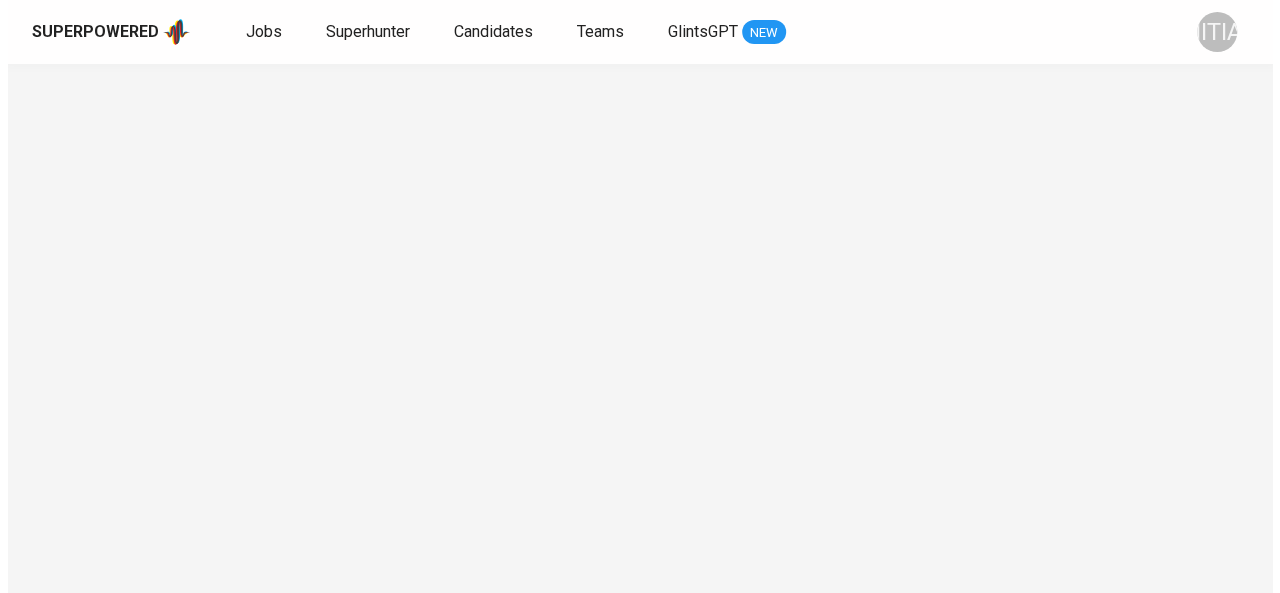 scroll, scrollTop: 0, scrollLeft: 0, axis: both 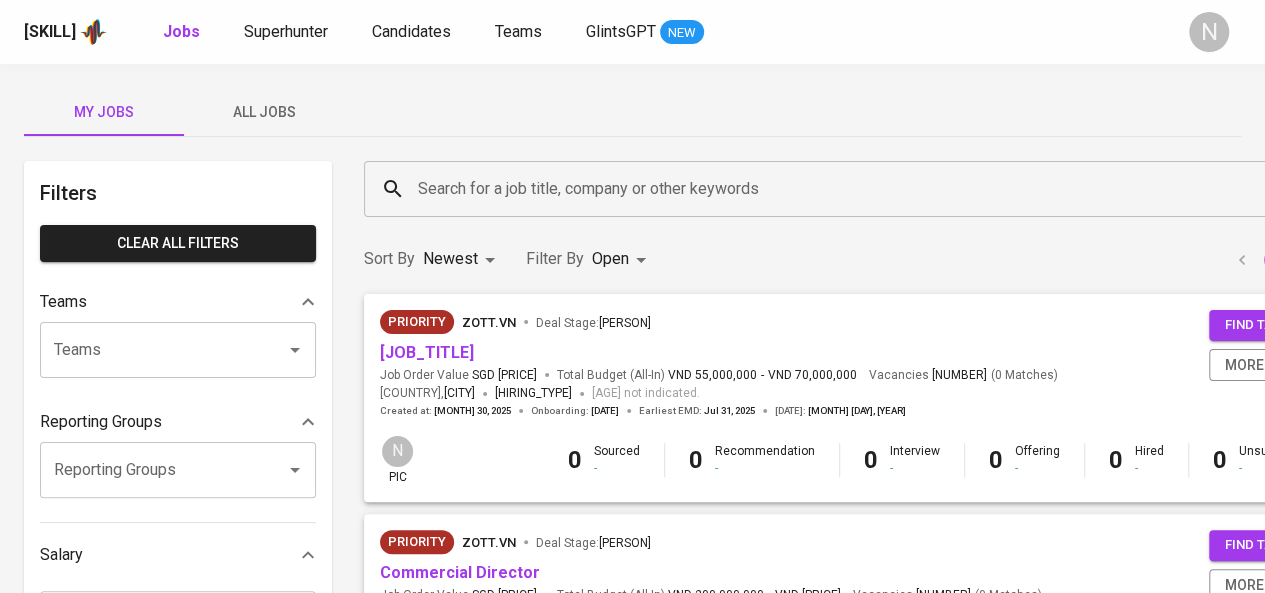 click on "All Jobs" at bounding box center [104, 112] 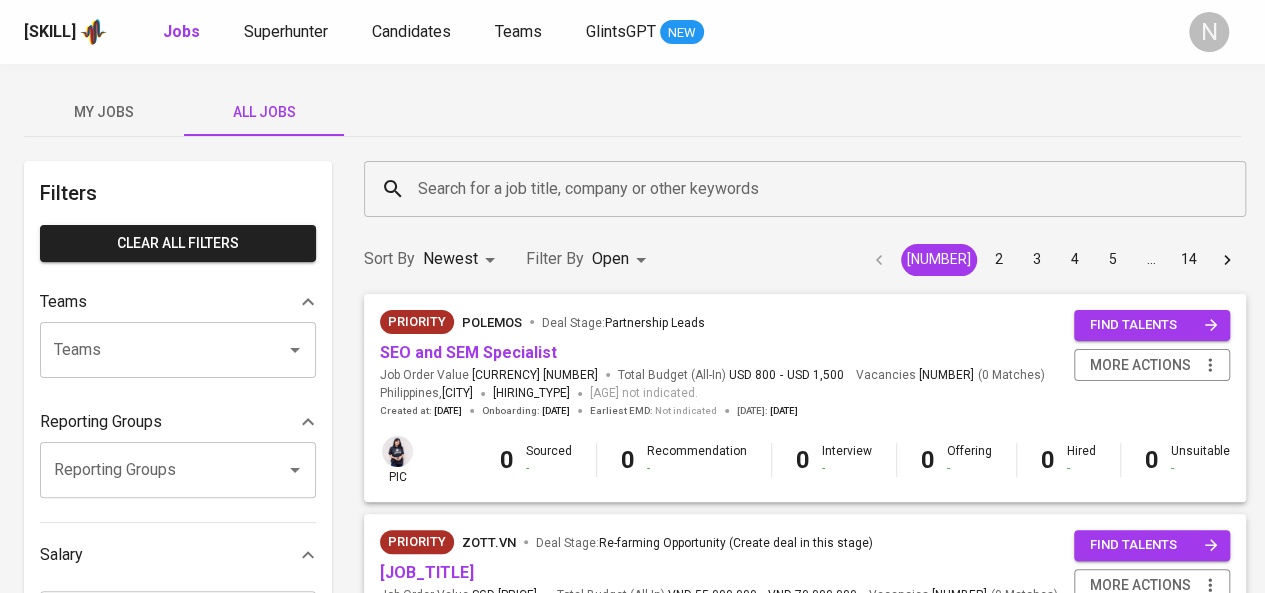 click on "Teams" at bounding box center (150, 350) 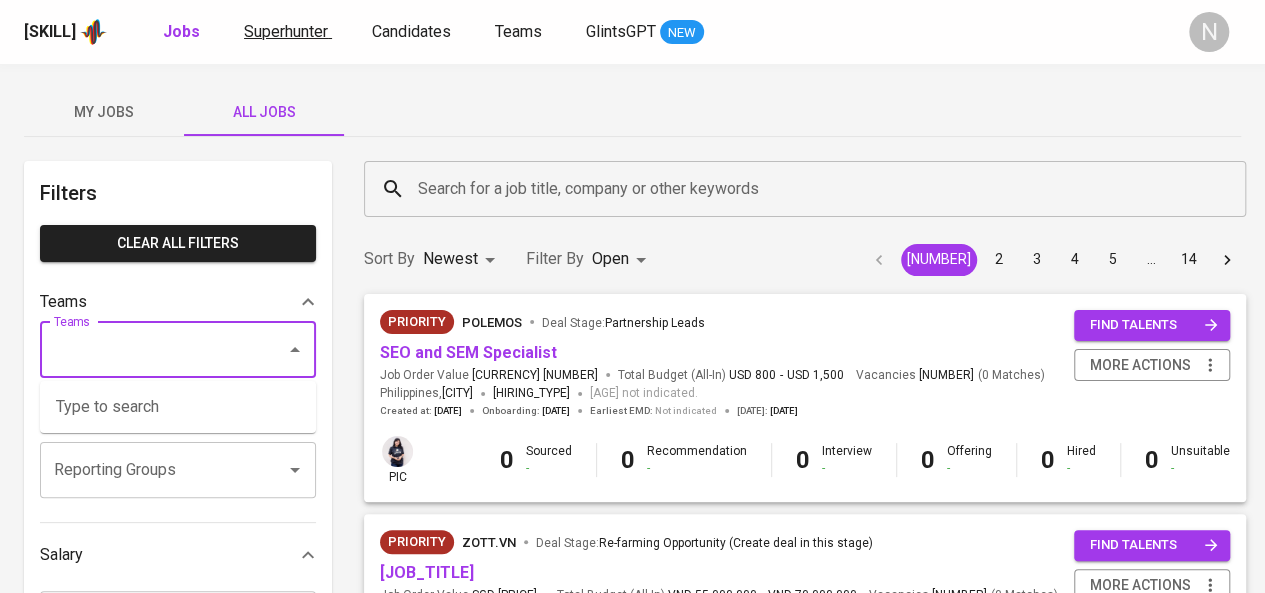 click on "Superhunter" at bounding box center (286, 31) 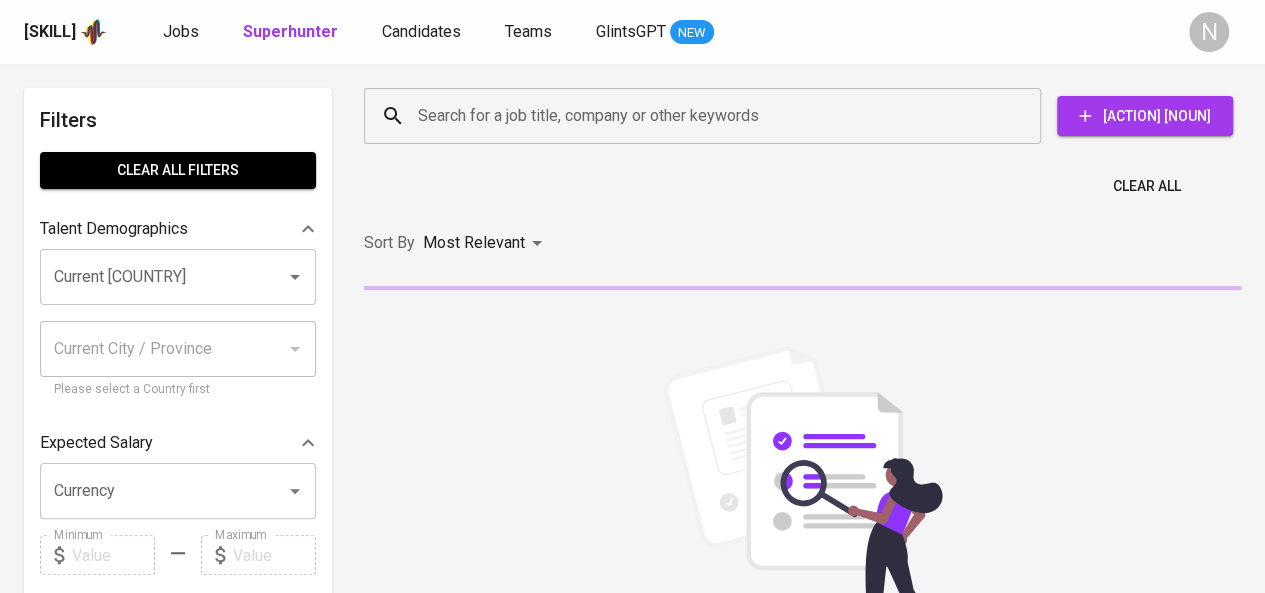 click on "Search for a job title, company or other keywords" at bounding box center (707, 116) 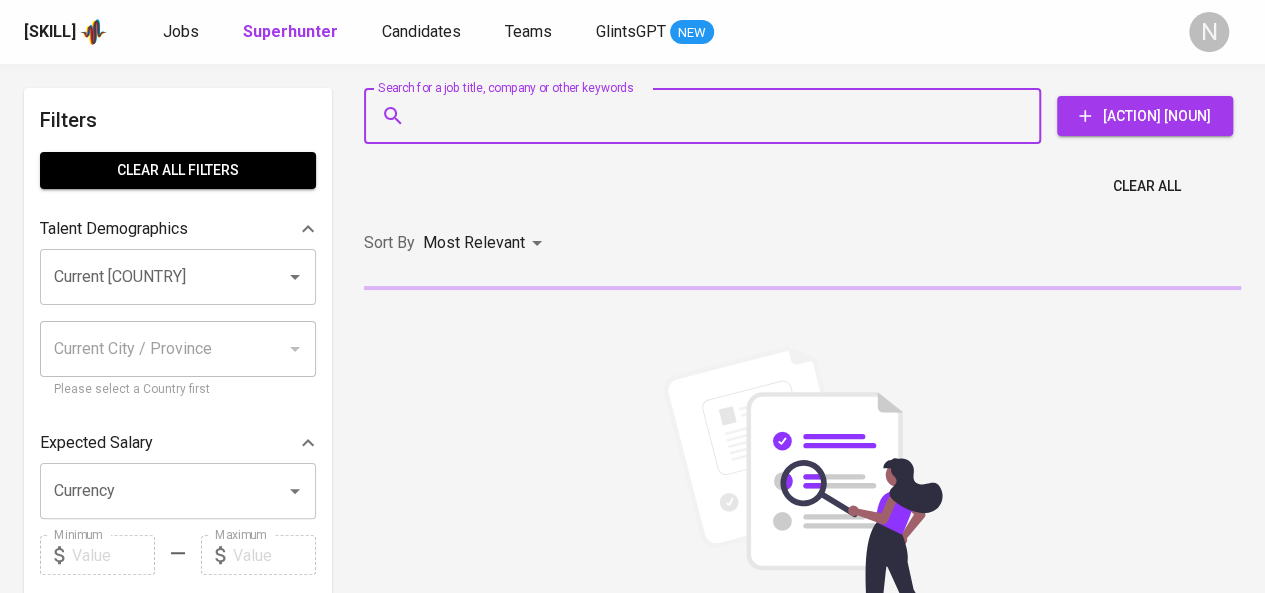 click at bounding box center [281, 277] 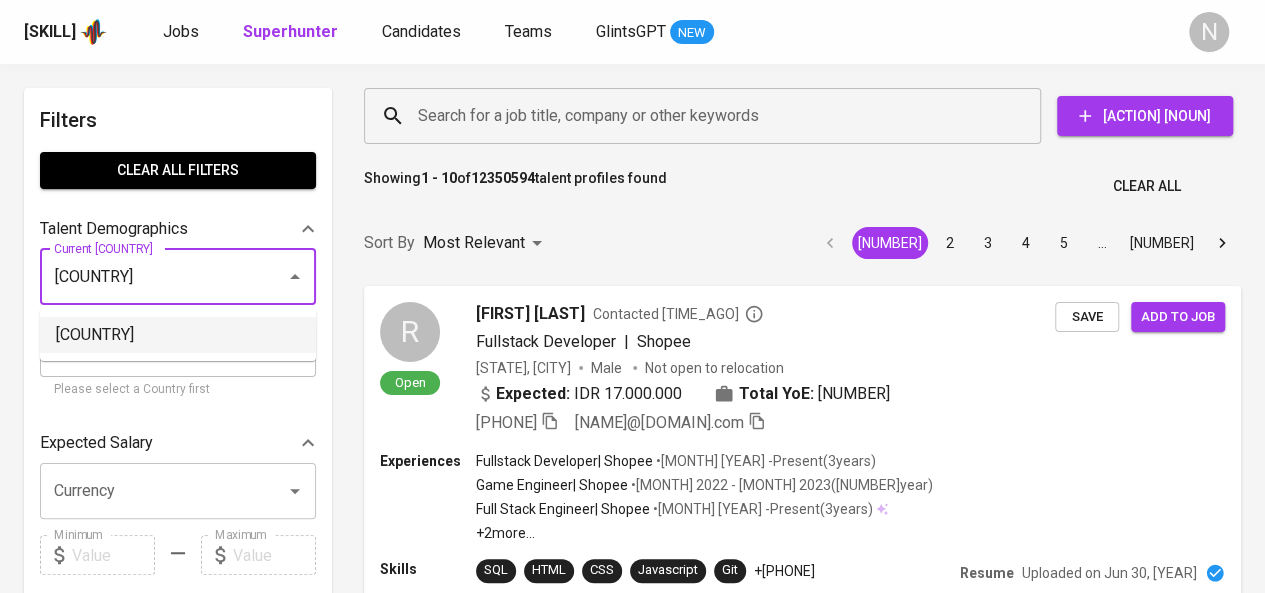 click on "[COUNTRY]" at bounding box center [178, 335] 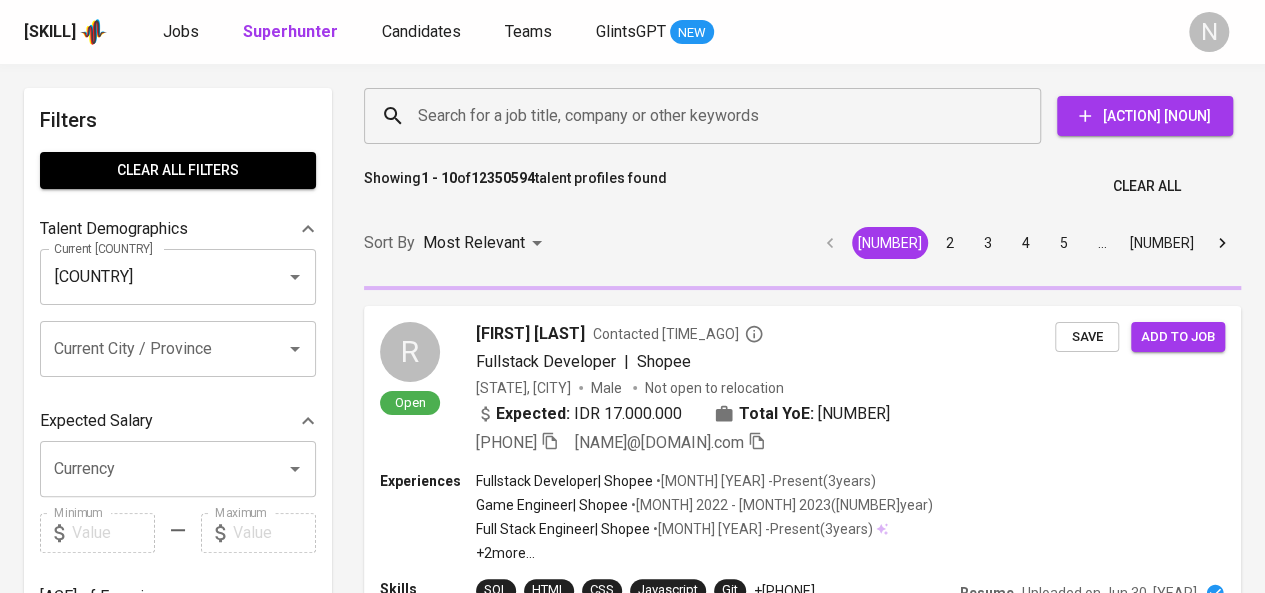 click on "Search for a job title, company or other keywords" at bounding box center [707, 116] 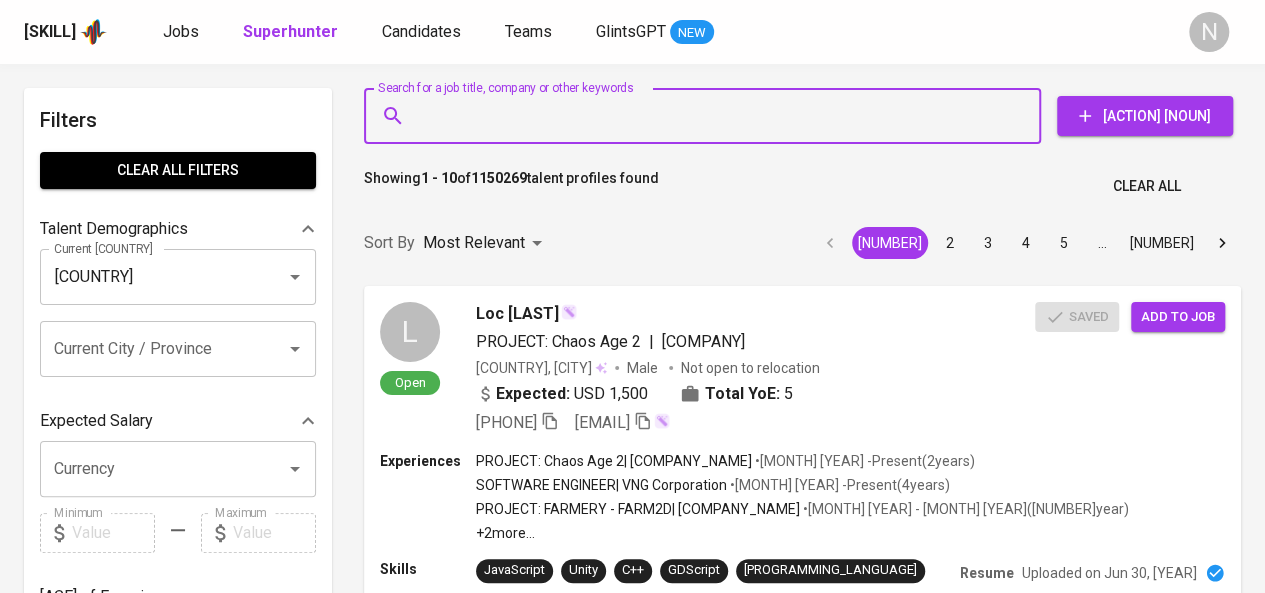 click on "Search for a job title, company or other keywords" at bounding box center (707, 116) 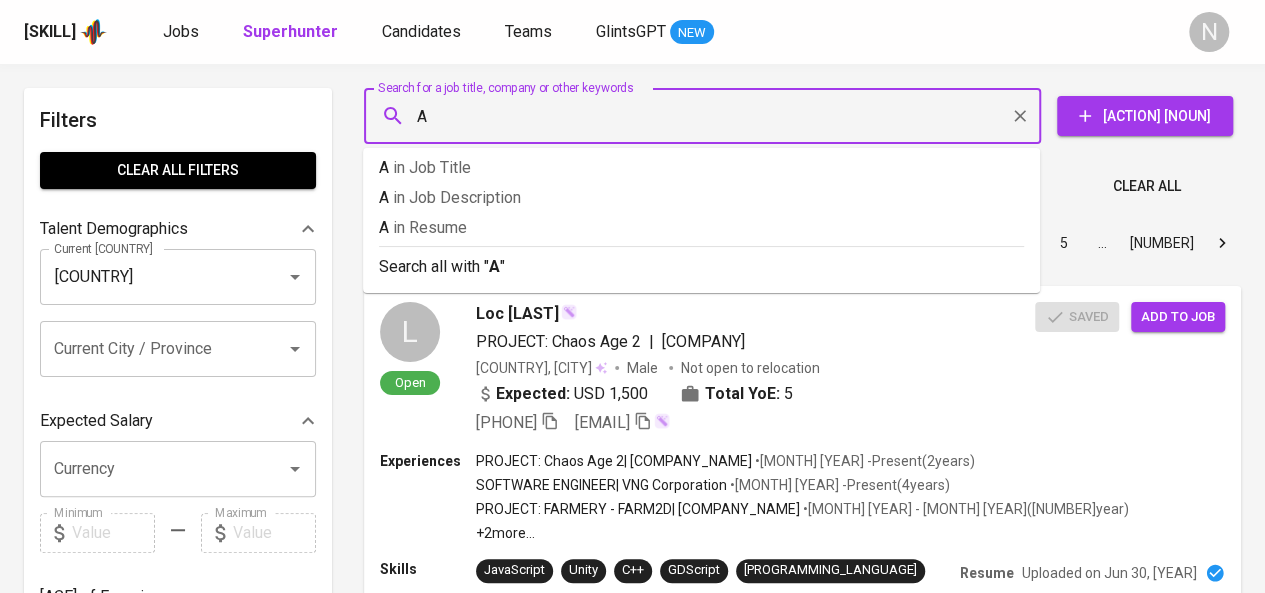type on "AN" 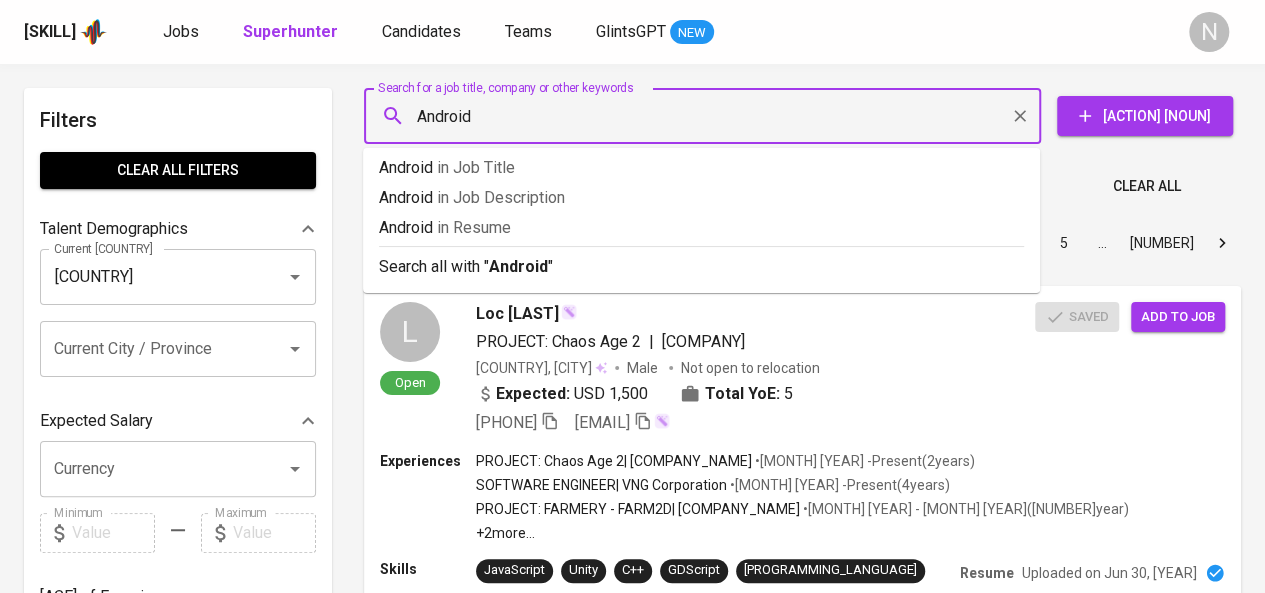 type 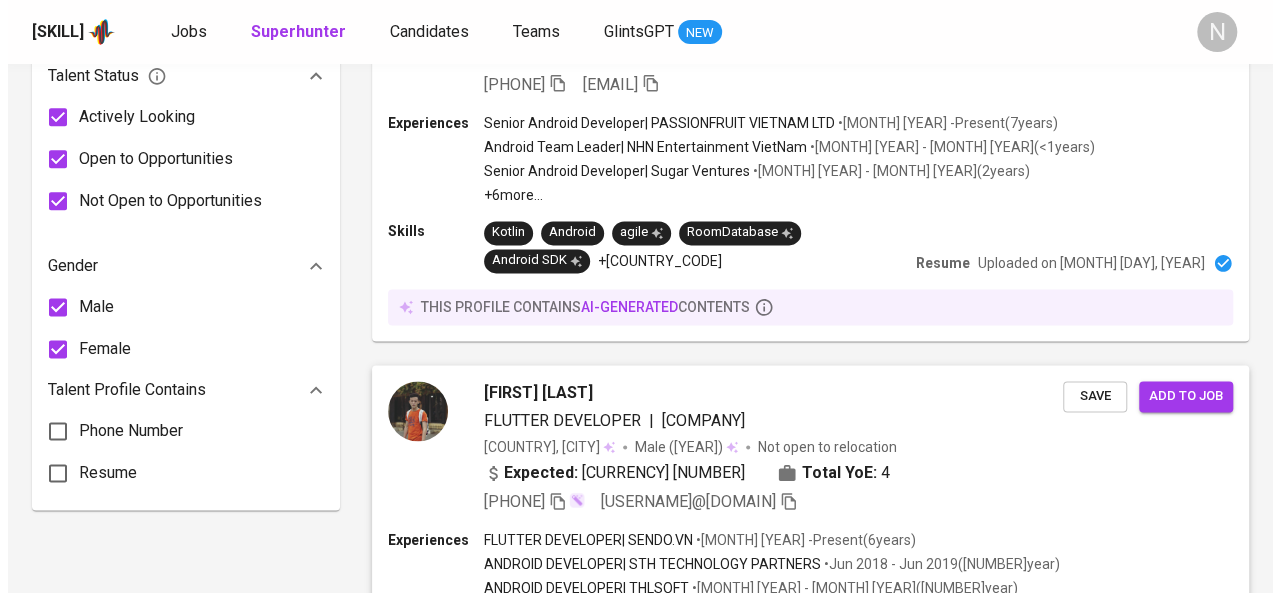 scroll, scrollTop: 1033, scrollLeft: 0, axis: vertical 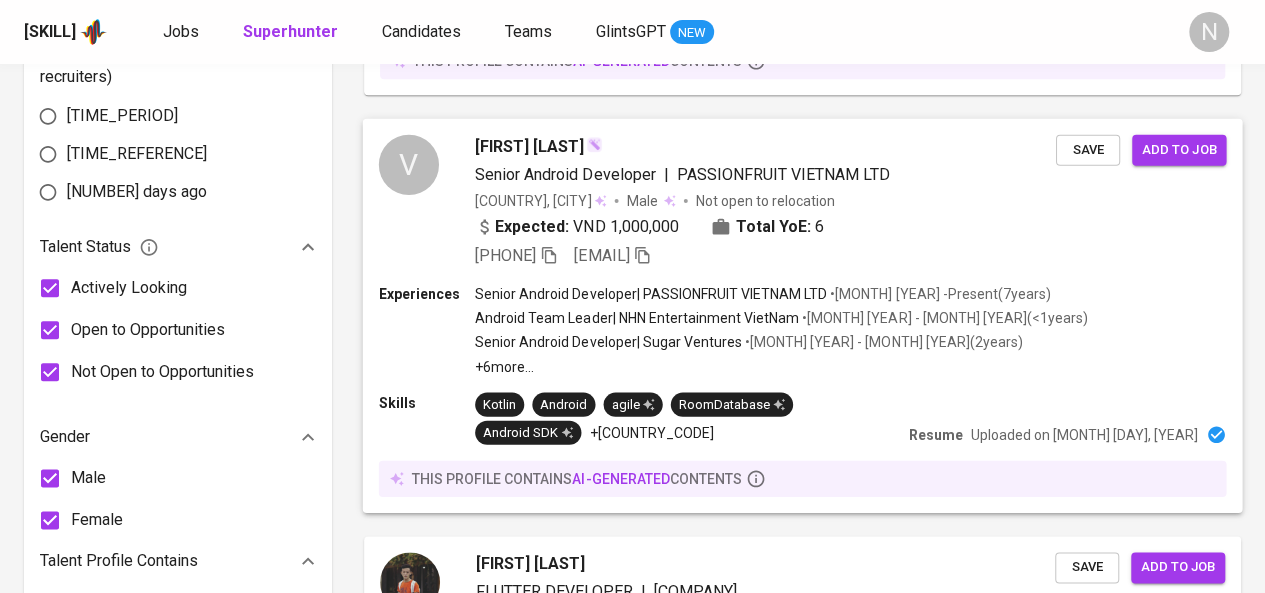 click on "[FIRST] [LAST]" at bounding box center [529, 146] 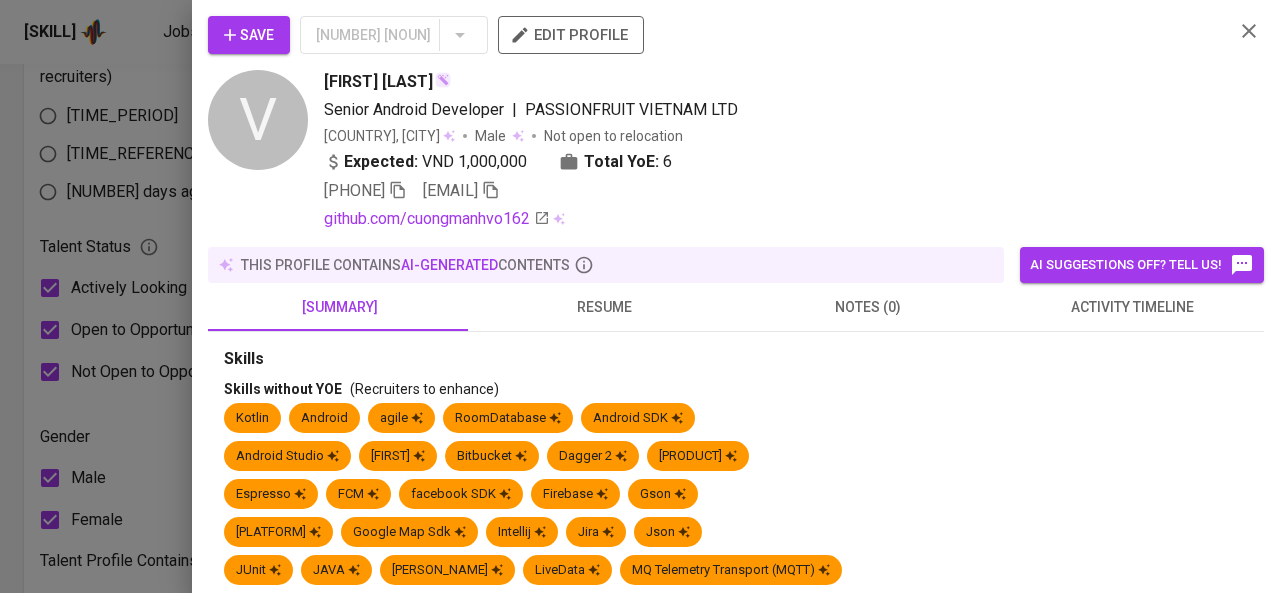 click on "resume" at bounding box center [340, 307] 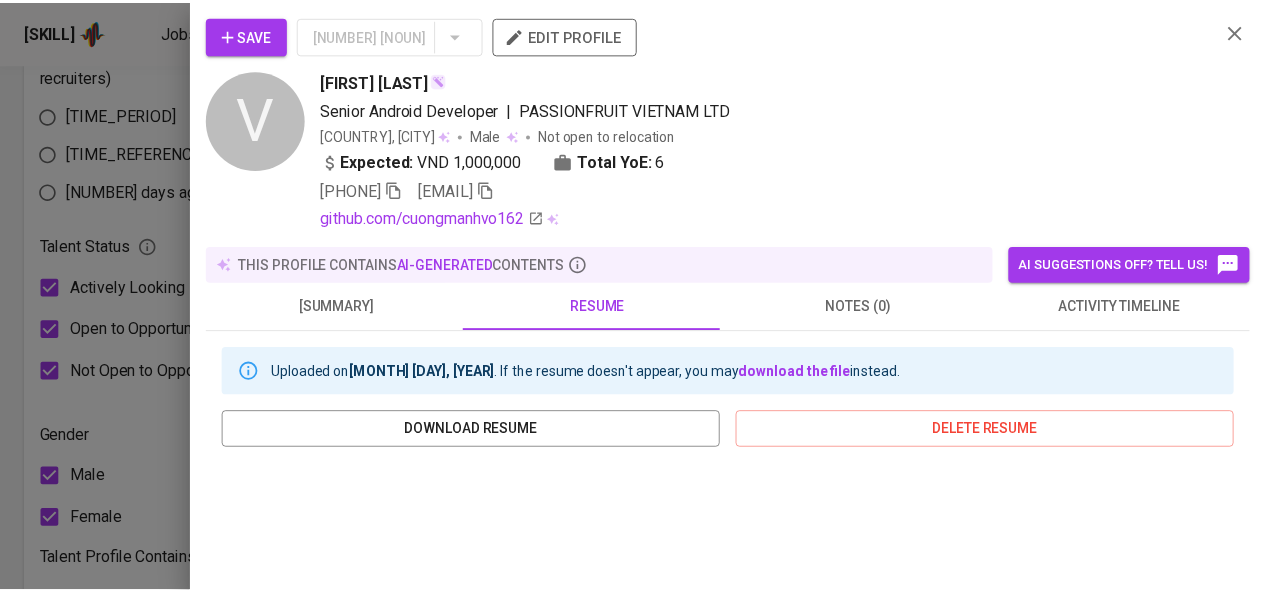 scroll, scrollTop: 250, scrollLeft: 0, axis: vertical 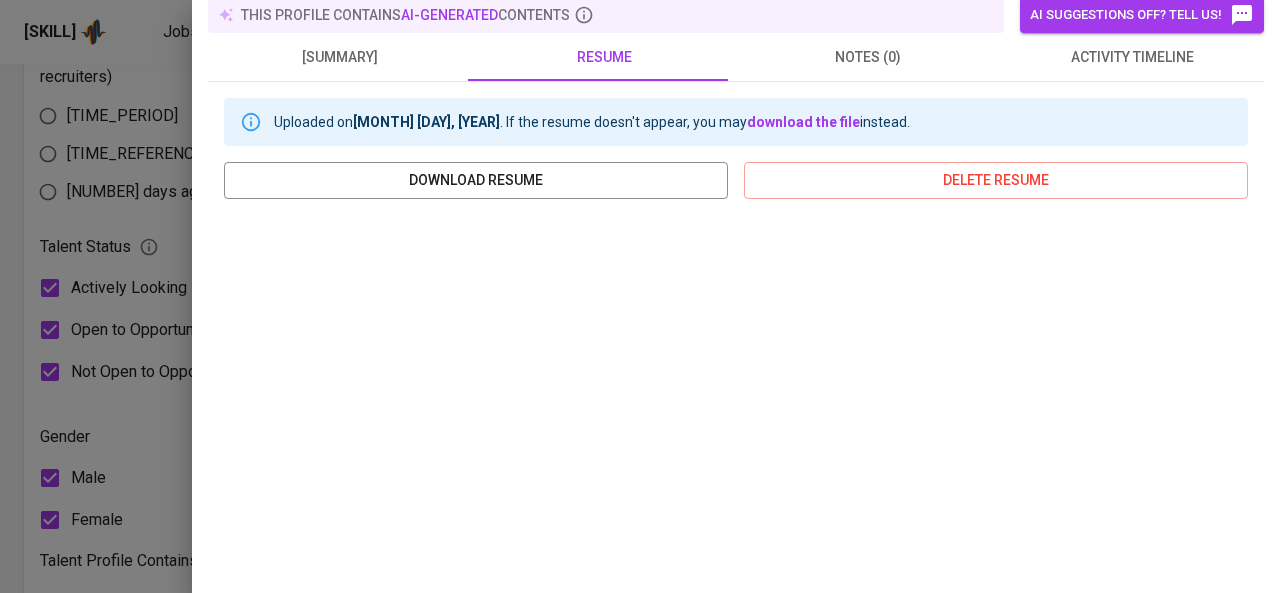 click at bounding box center (640, 296) 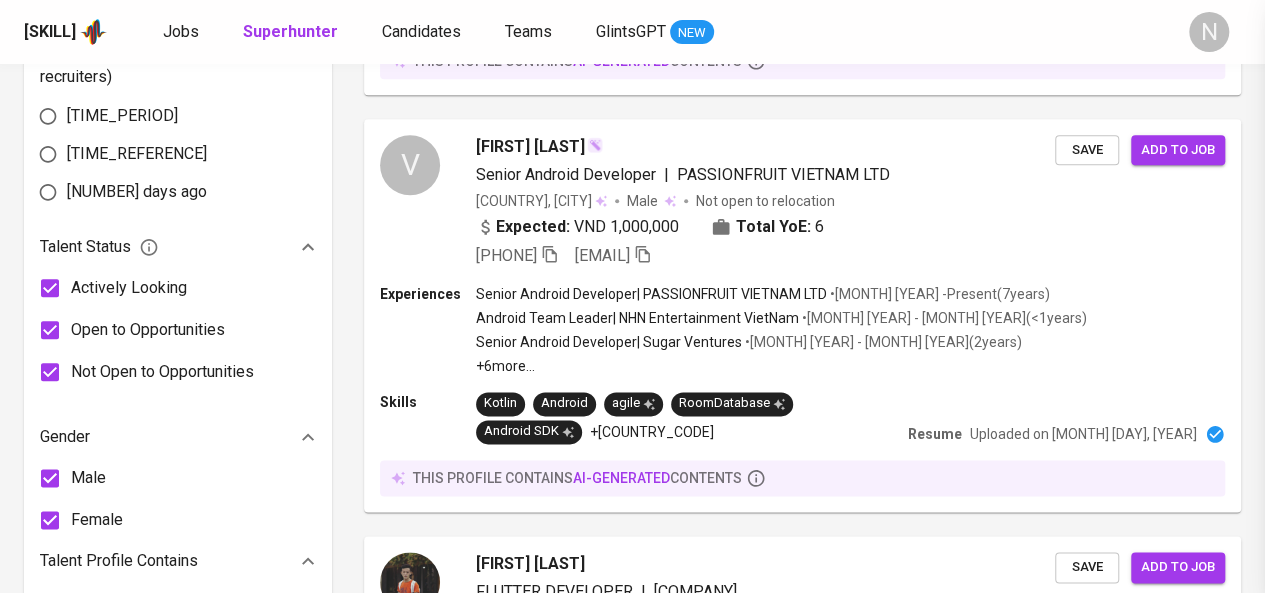 scroll, scrollTop: 0, scrollLeft: 0, axis: both 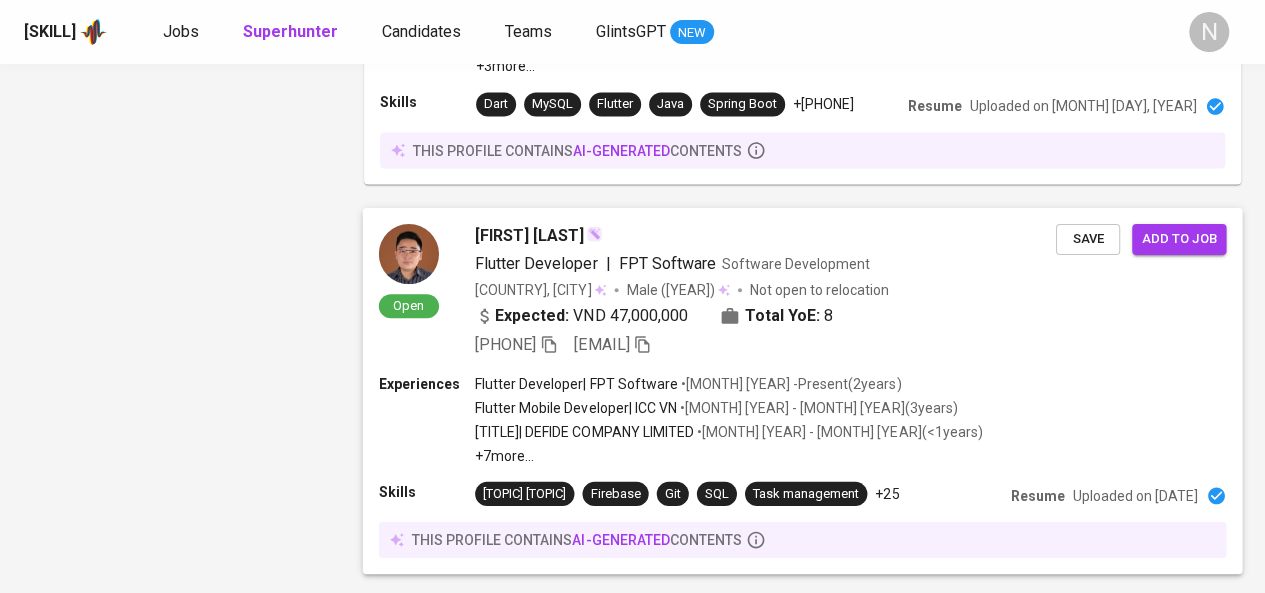 click on "[FIRST] [LAST]" at bounding box center (529, 235) 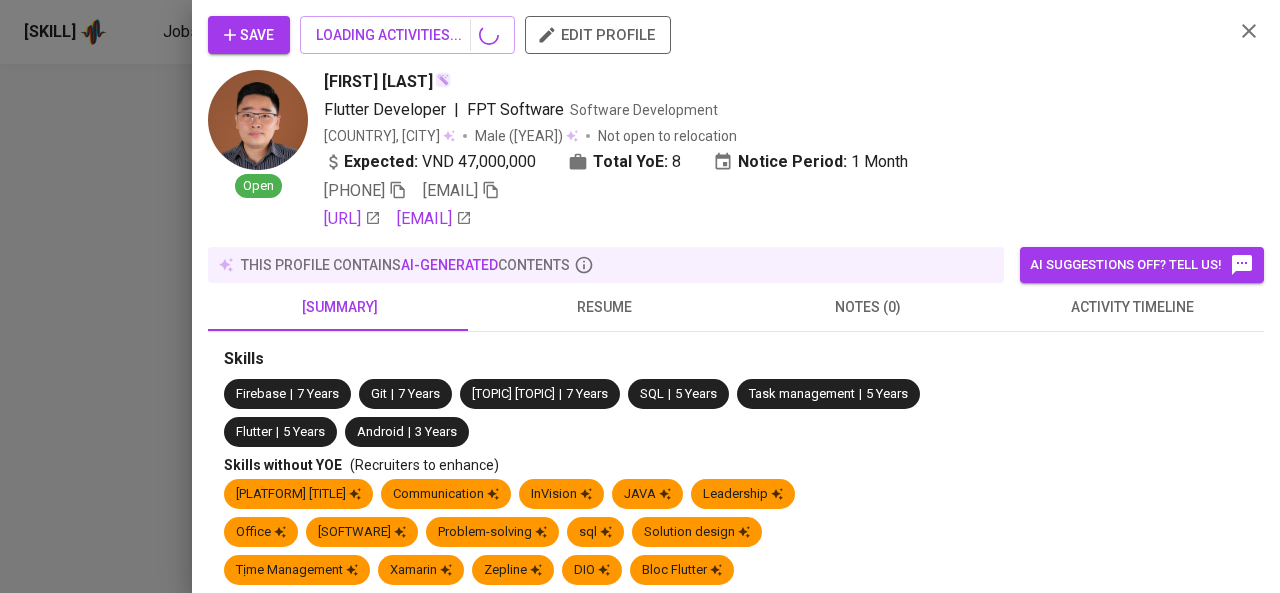click on "resume" at bounding box center (340, 307) 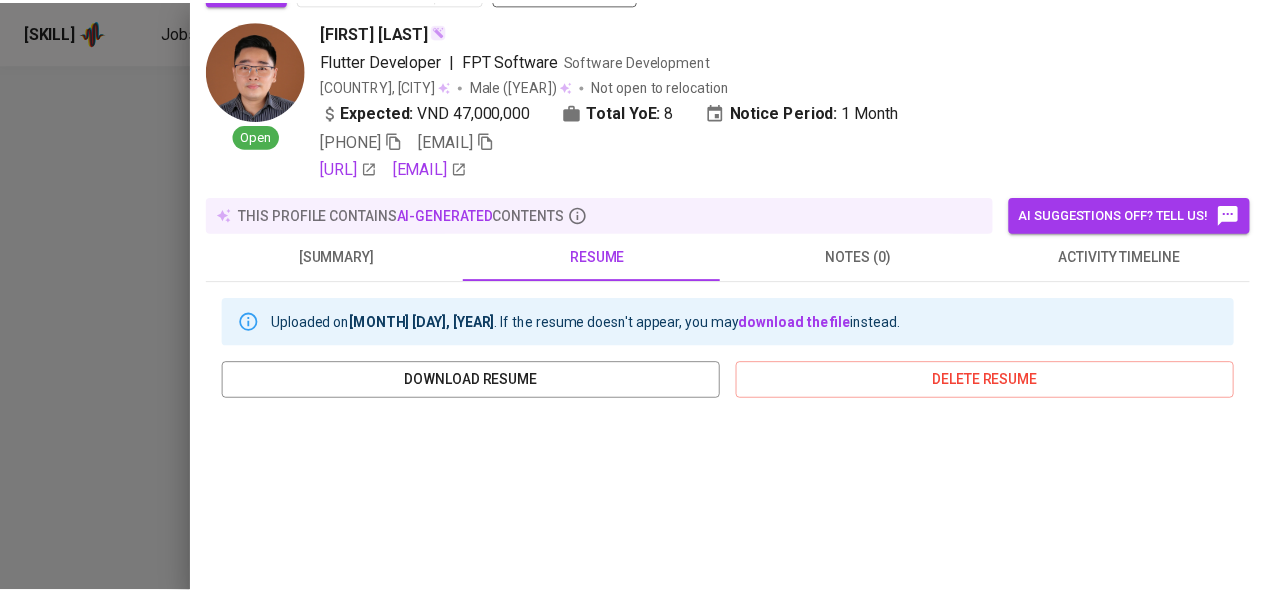 scroll, scrollTop: 0, scrollLeft: 0, axis: both 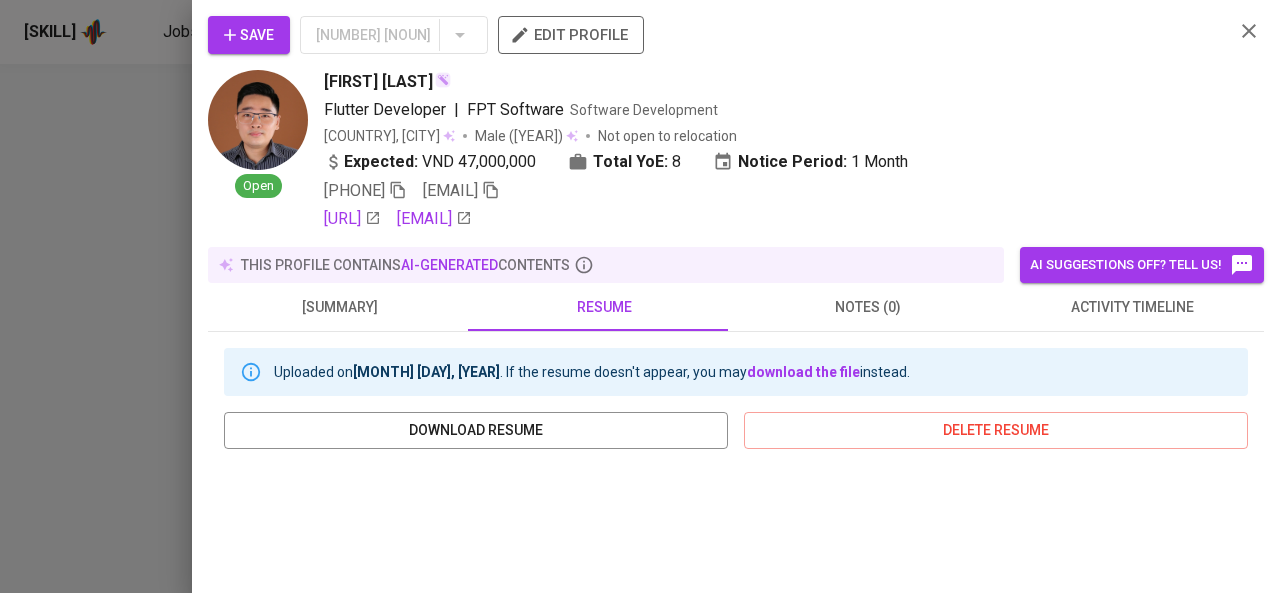 click at bounding box center (640, 296) 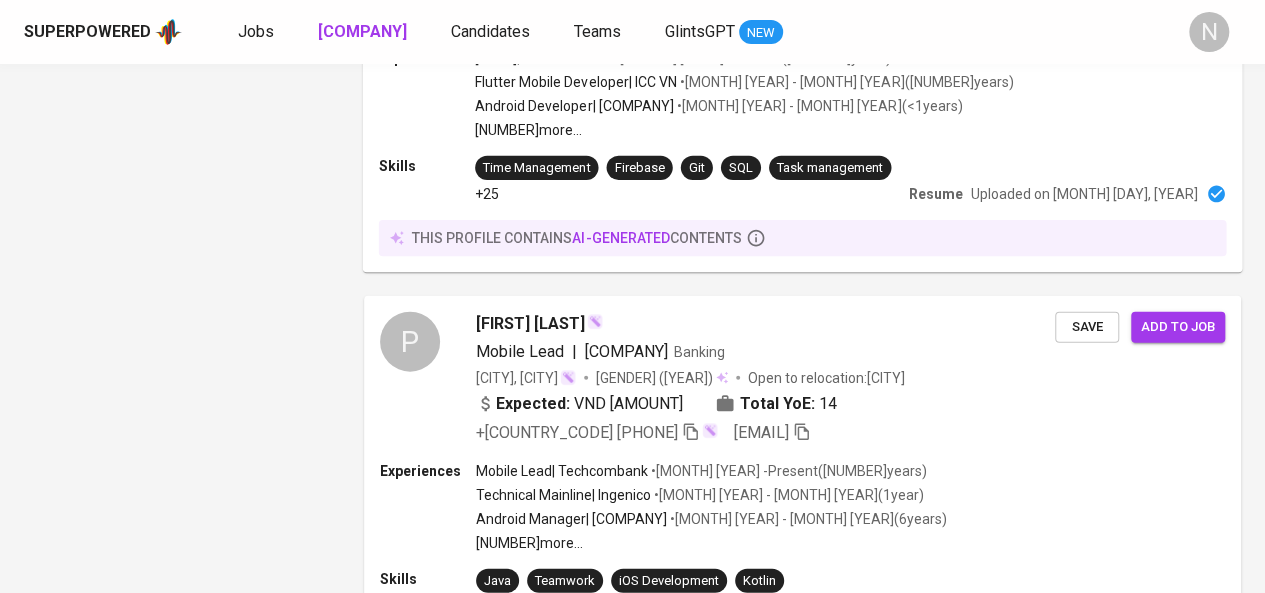 scroll, scrollTop: 1800, scrollLeft: 0, axis: vertical 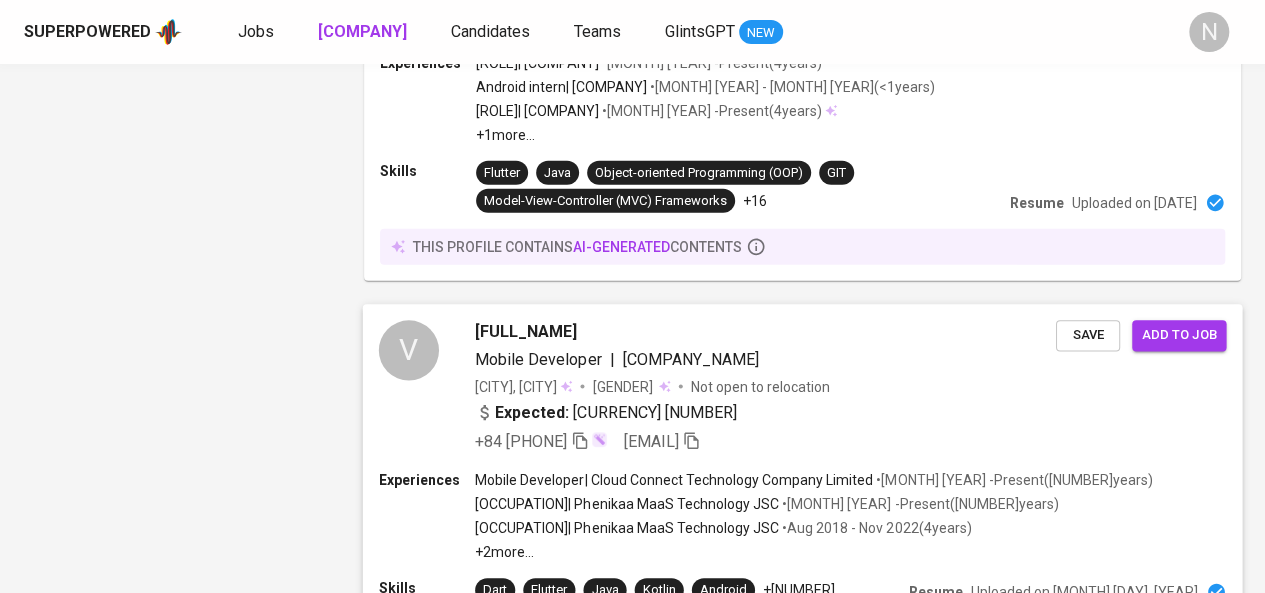 click on "[FULL_NAME]" at bounding box center [526, 333] 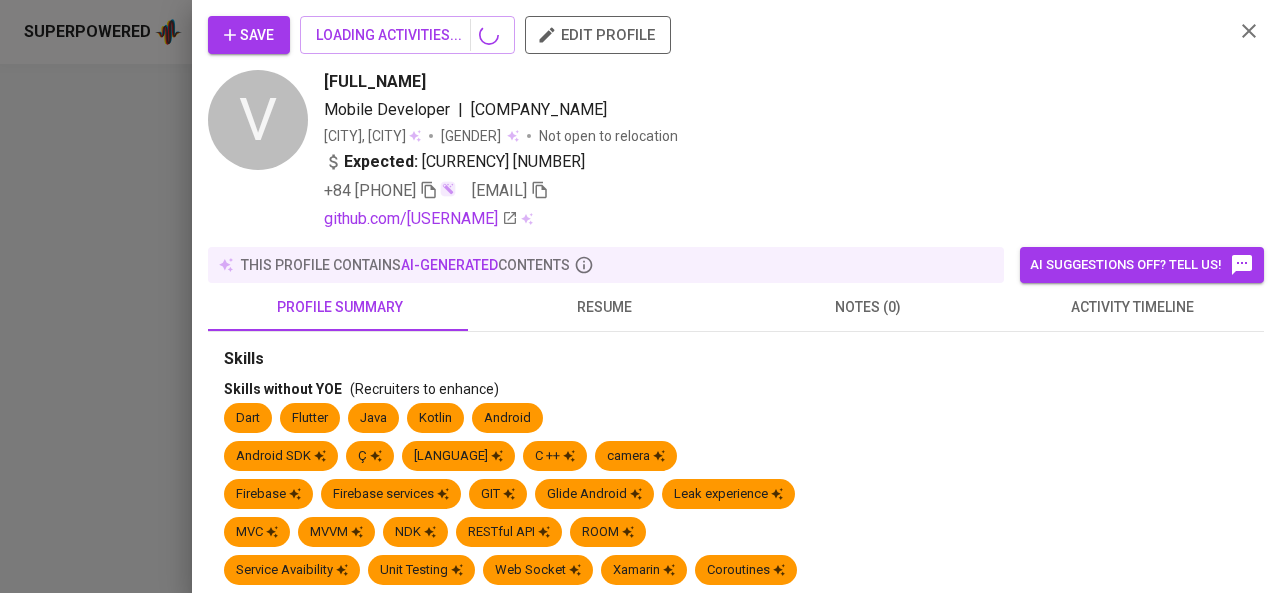 click on "resume" at bounding box center (340, 307) 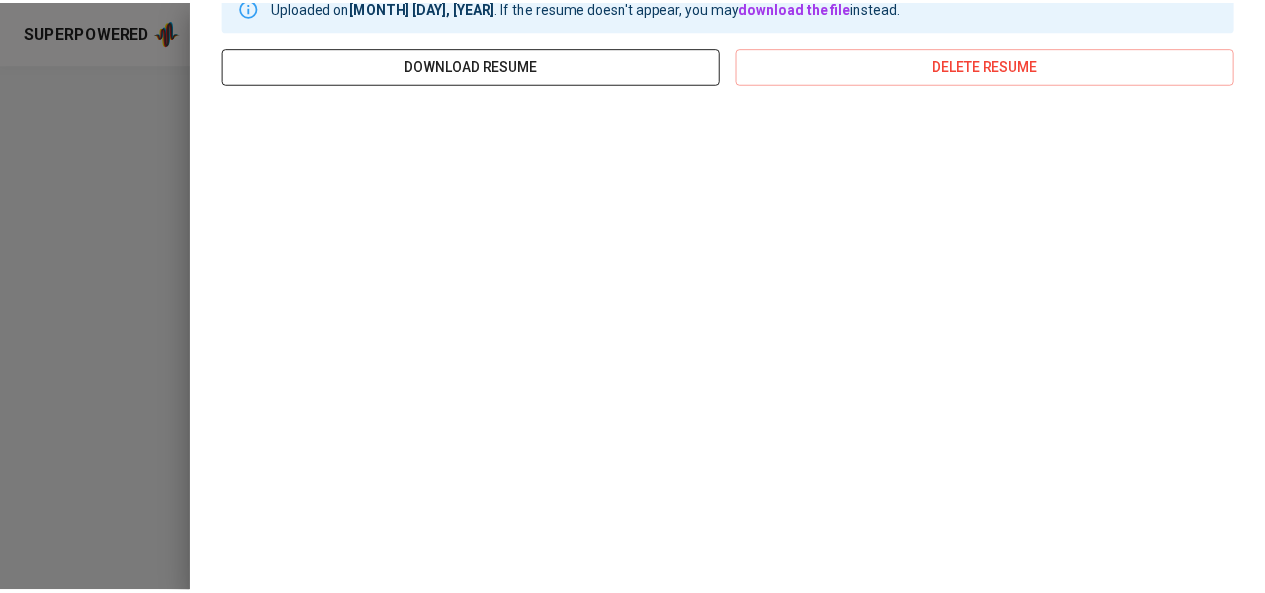 scroll, scrollTop: 366, scrollLeft: 0, axis: vertical 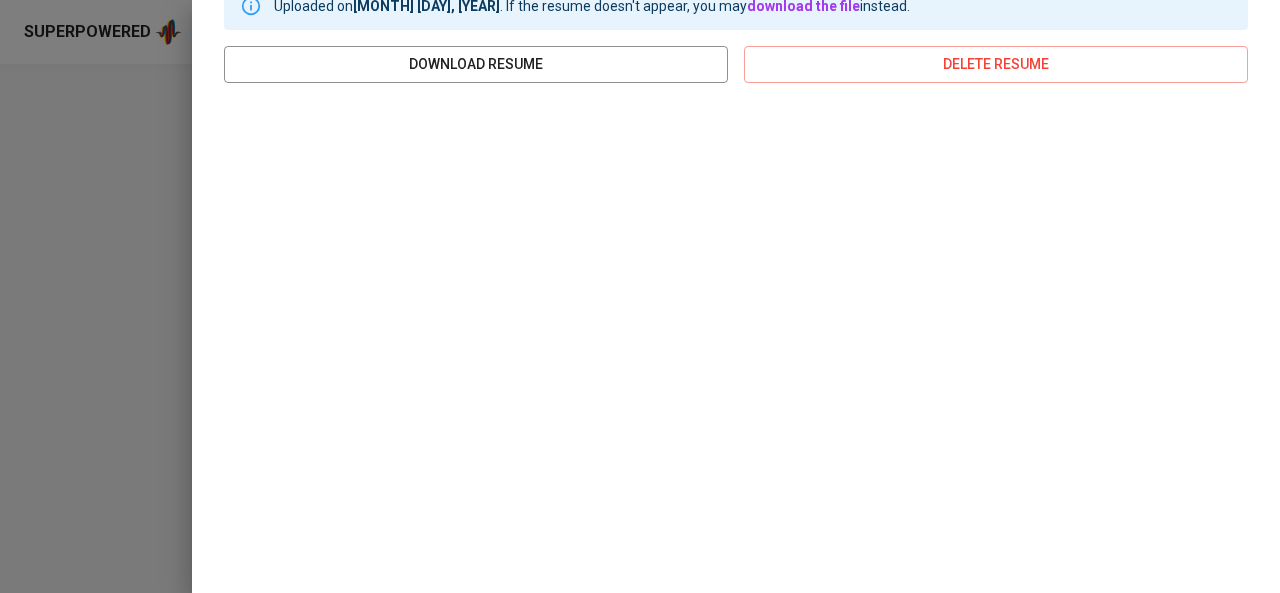 click at bounding box center [640, 296] 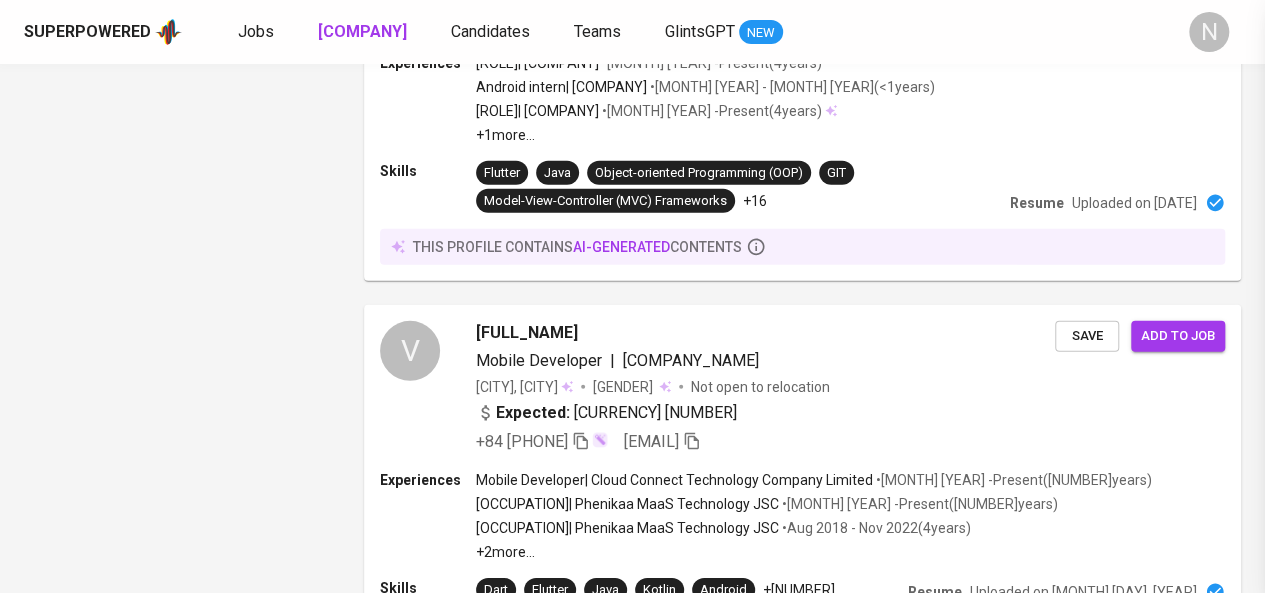scroll, scrollTop: 0, scrollLeft: 0, axis: both 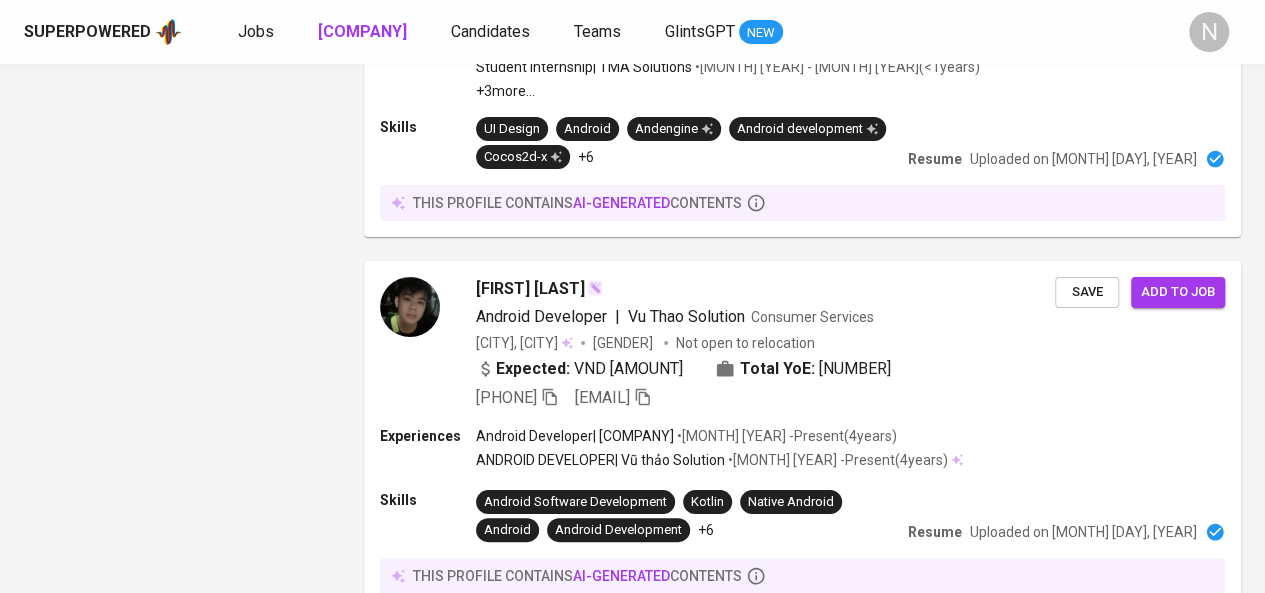 click on "[NUMBER]" at bounding box center (481, 650) 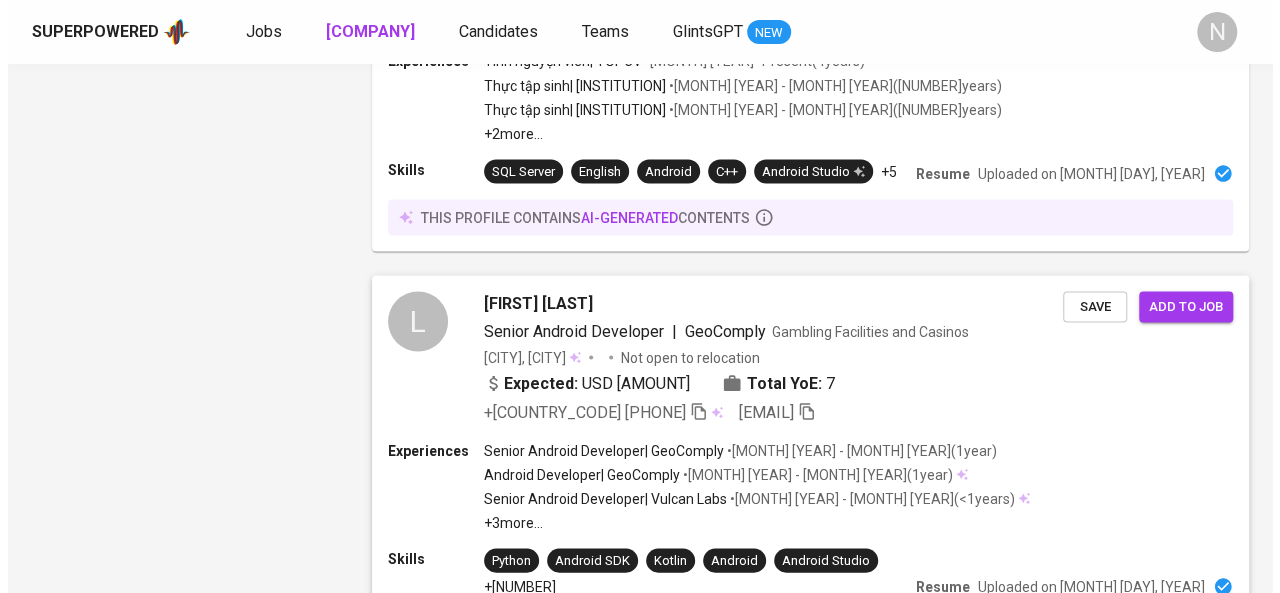 scroll, scrollTop: 1933, scrollLeft: 0, axis: vertical 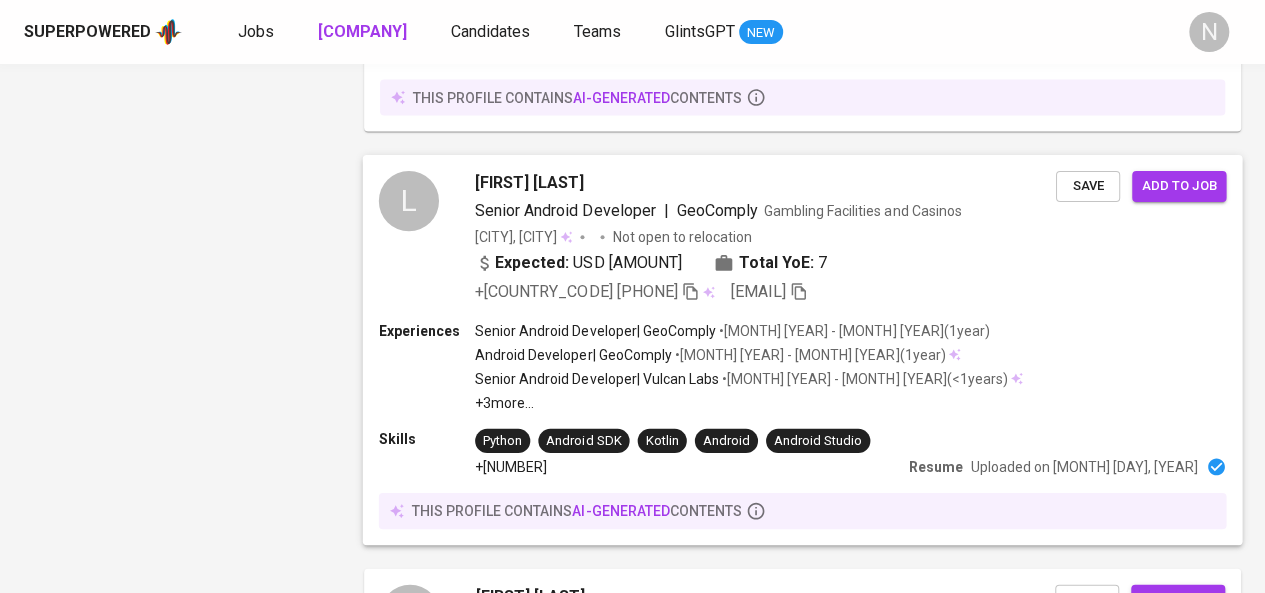 click on "[FIRST] [LAST] [ROLE] | [COMPANY] [INDUSTRY] [COUNTRY], [CITY] Not open to relocation Expected:   USD [AMOUNT] Total YoE:   [YEARS] [PHONE]   [EMAIL]" at bounding box center (717, 237) 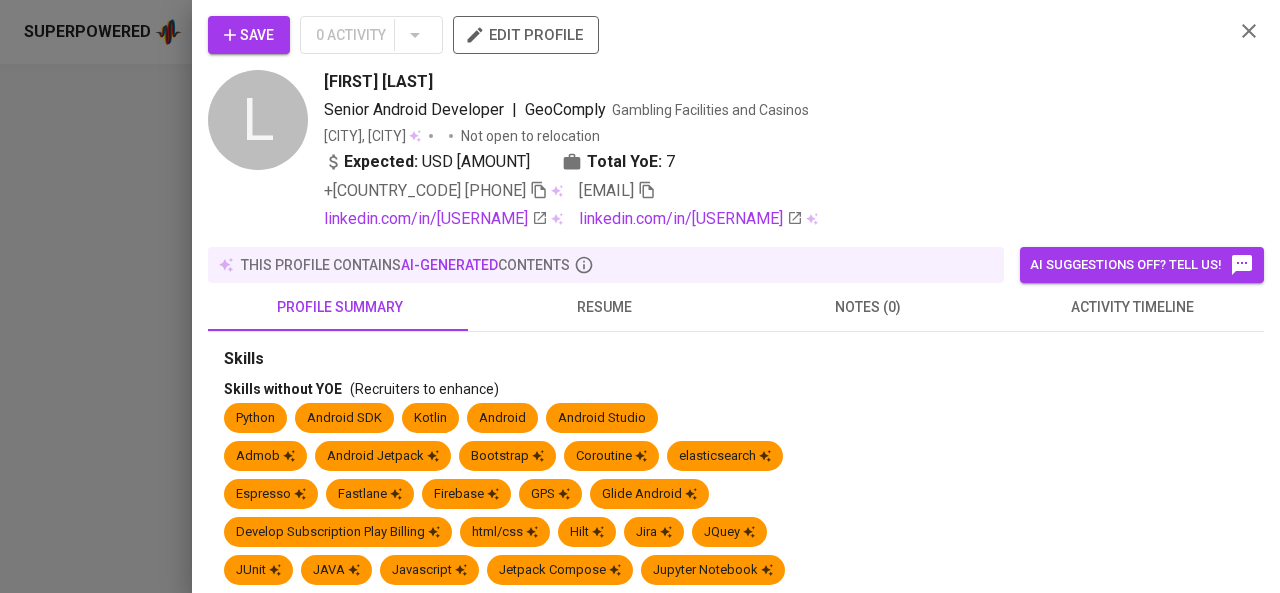 click on "resume" at bounding box center [340, 307] 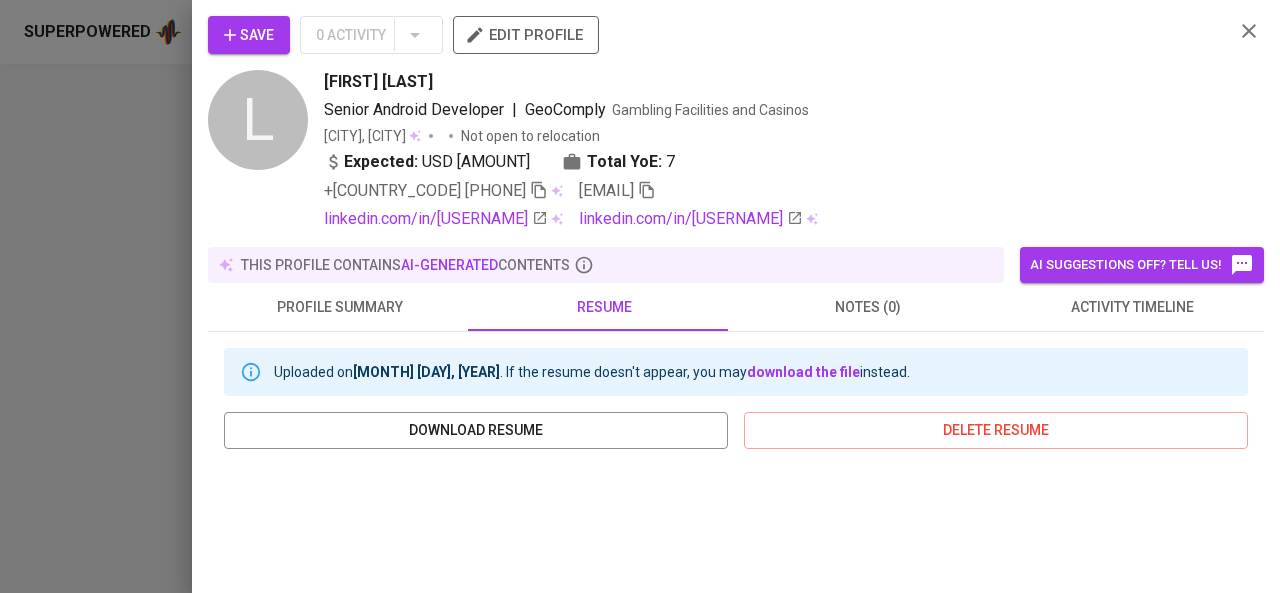 scroll, scrollTop: 433, scrollLeft: 0, axis: vertical 